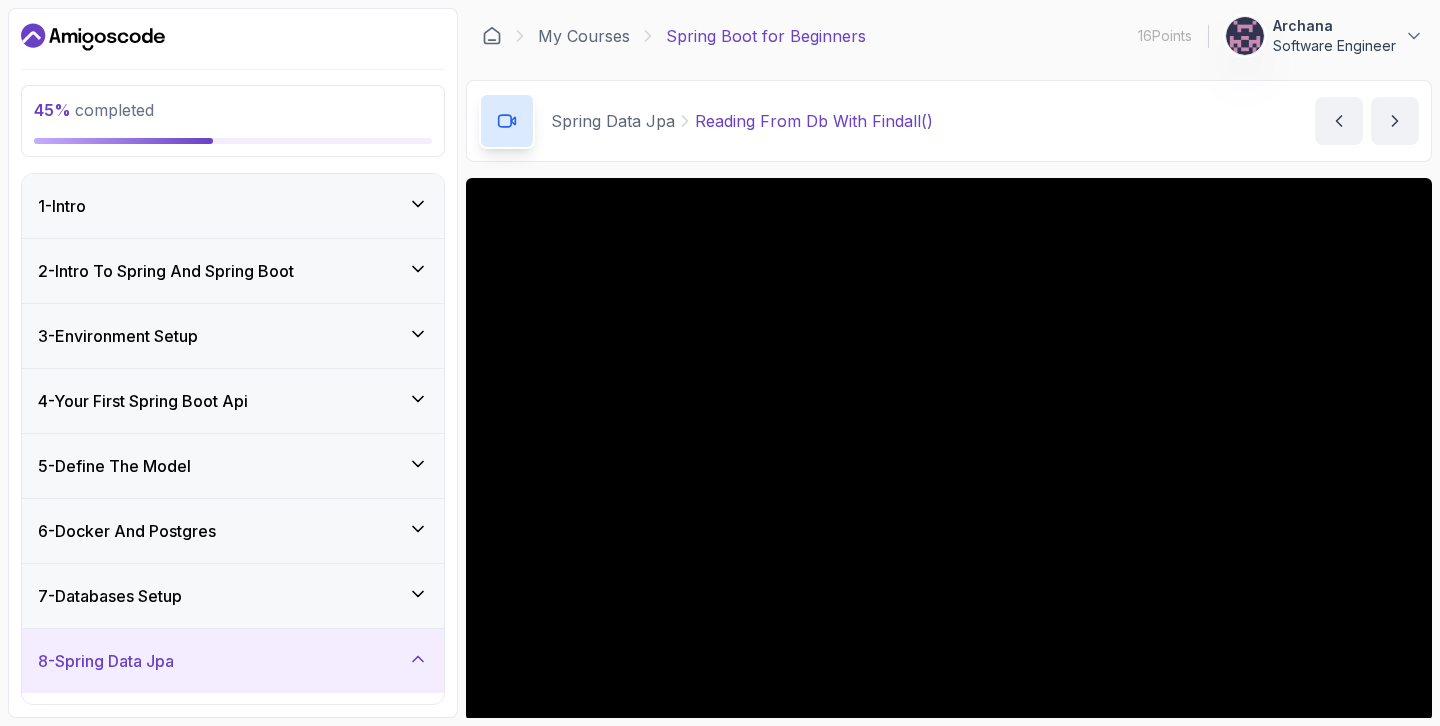 scroll, scrollTop: 0, scrollLeft: 0, axis: both 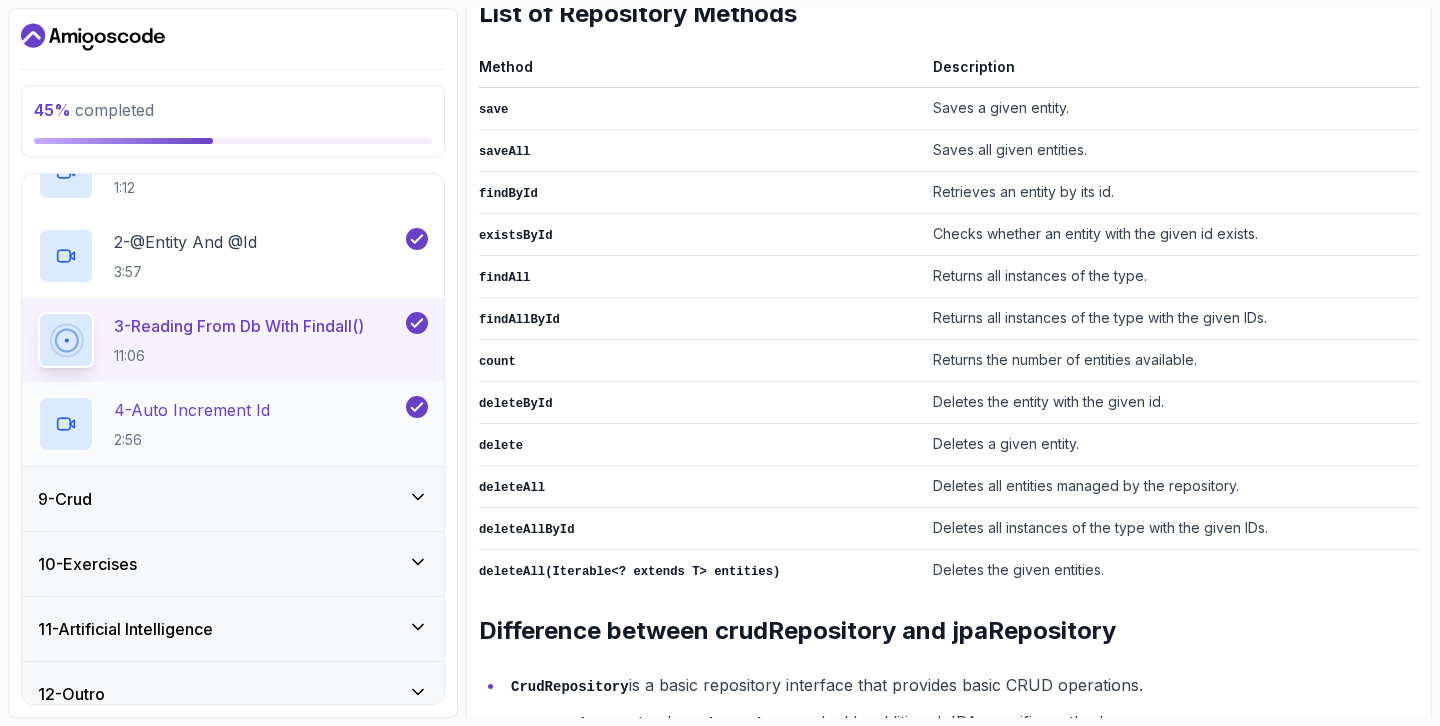 click on "4  -  Auto Increment Id 2:56" at bounding box center [220, 424] 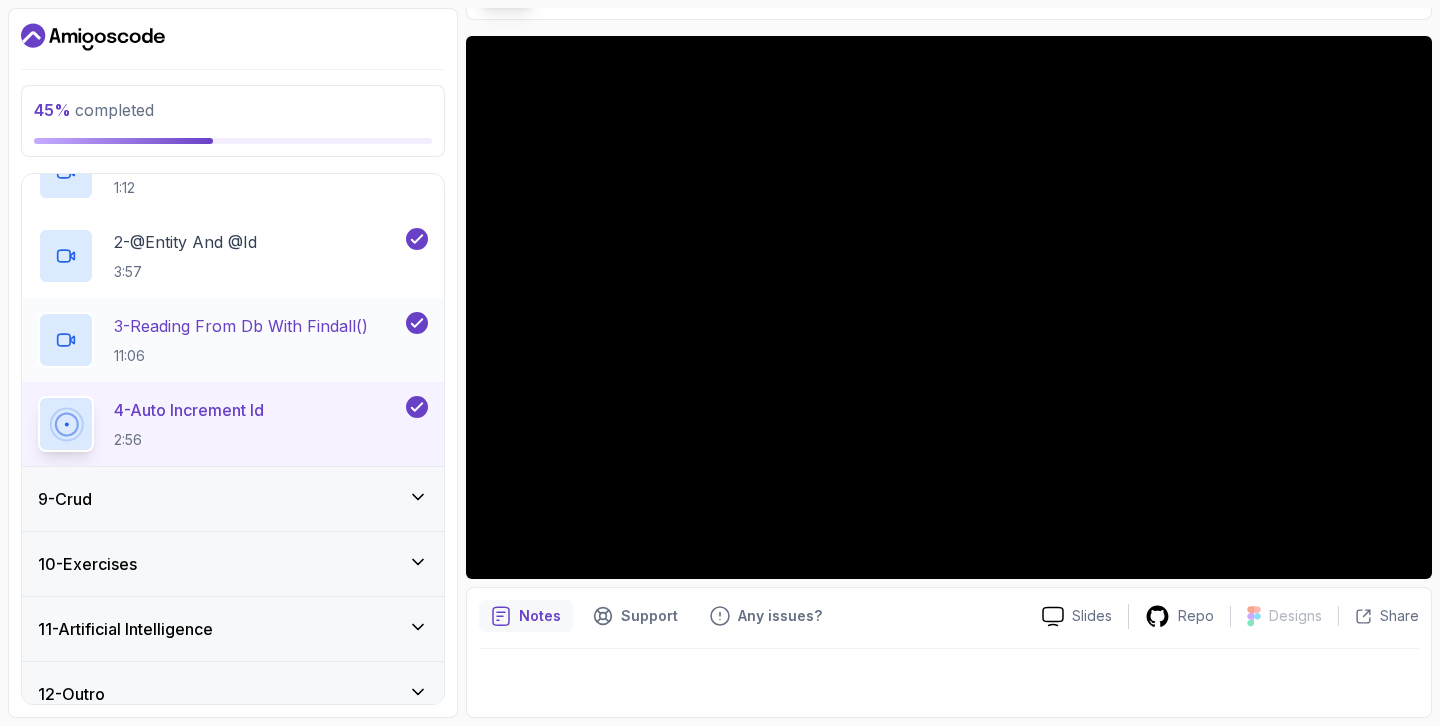 click on "3  -  Reading From Db With Findall()" at bounding box center [241, 326] 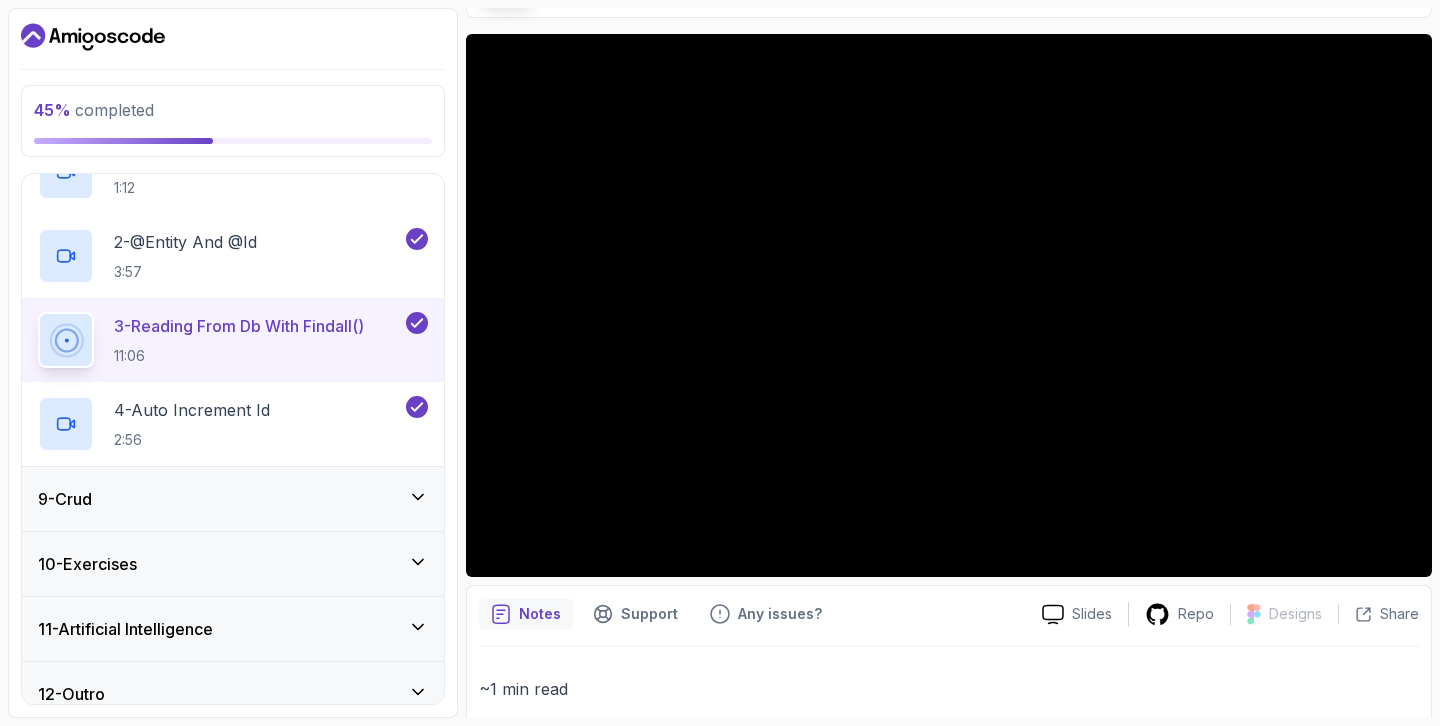 scroll, scrollTop: 71, scrollLeft: 0, axis: vertical 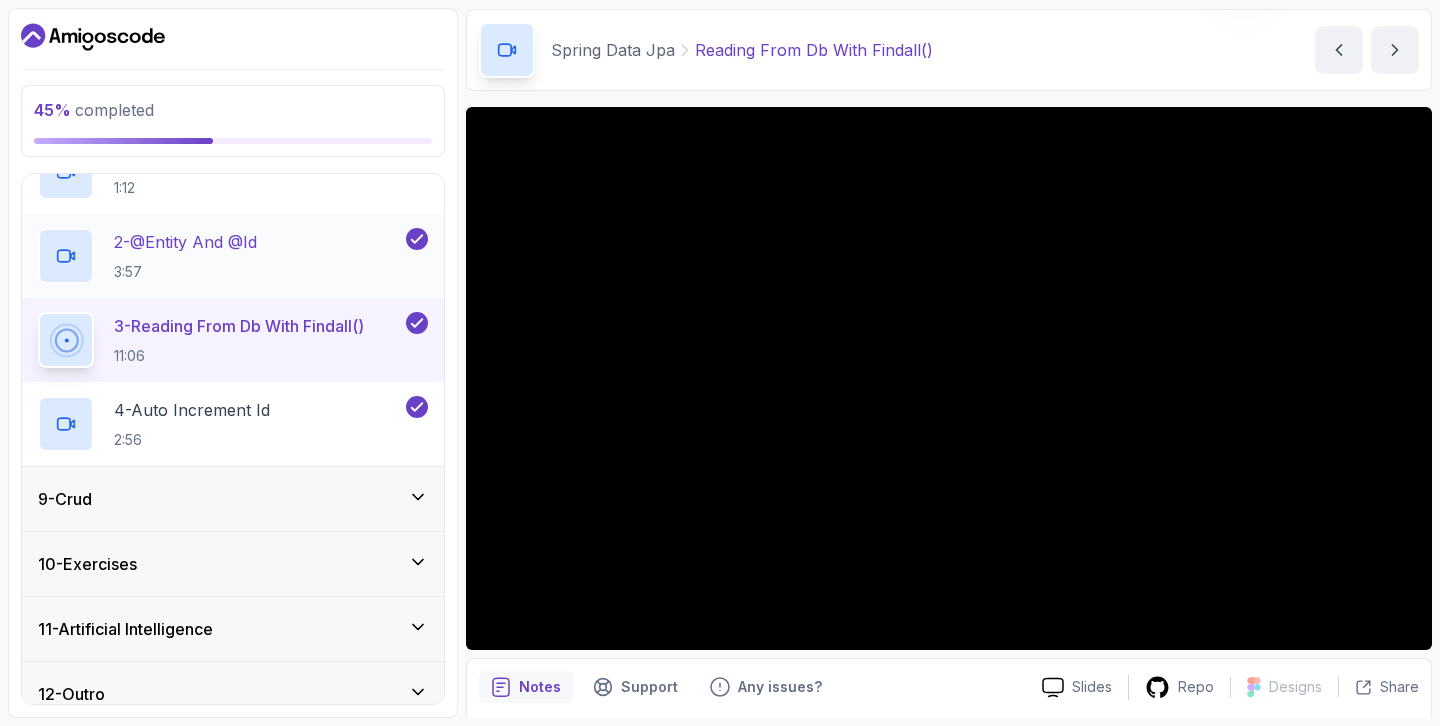 click on "2  -  @Entity And @Id 3:57" at bounding box center (233, 256) 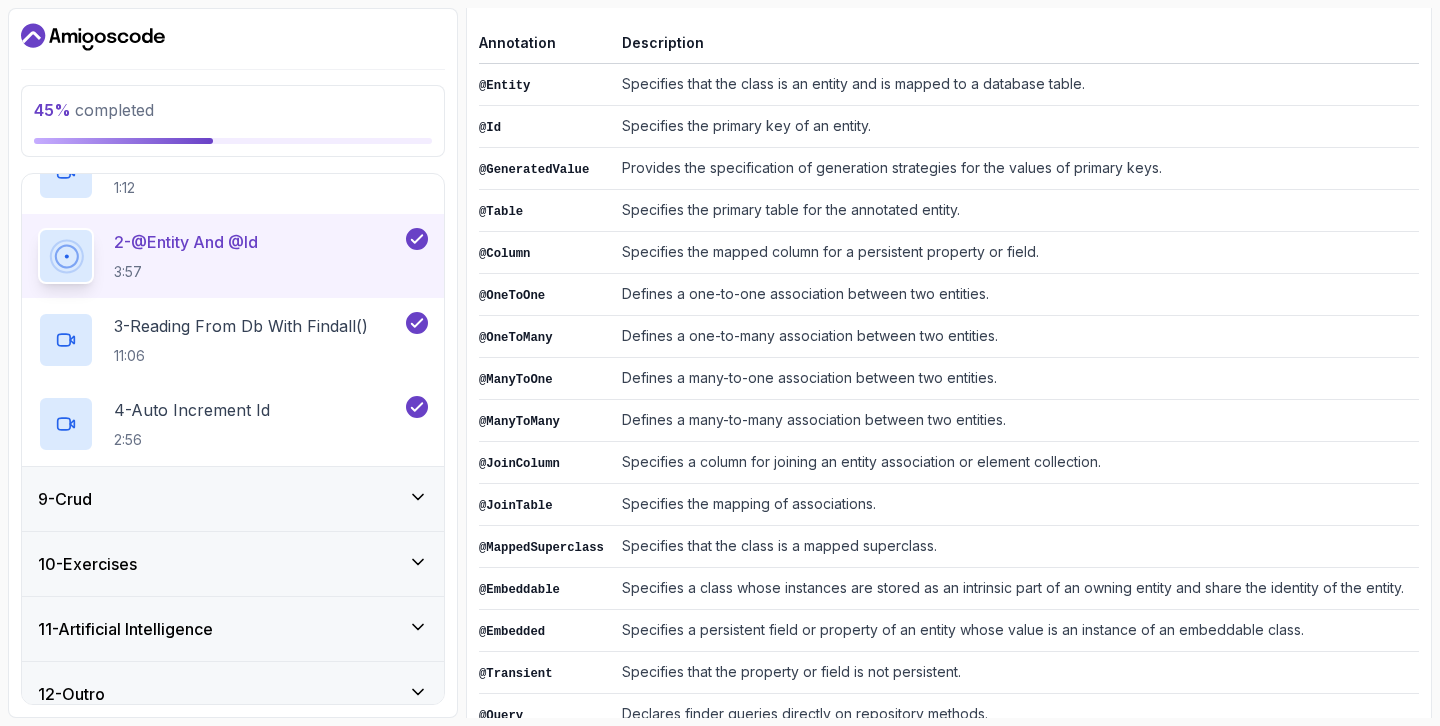 scroll, scrollTop: 939, scrollLeft: 0, axis: vertical 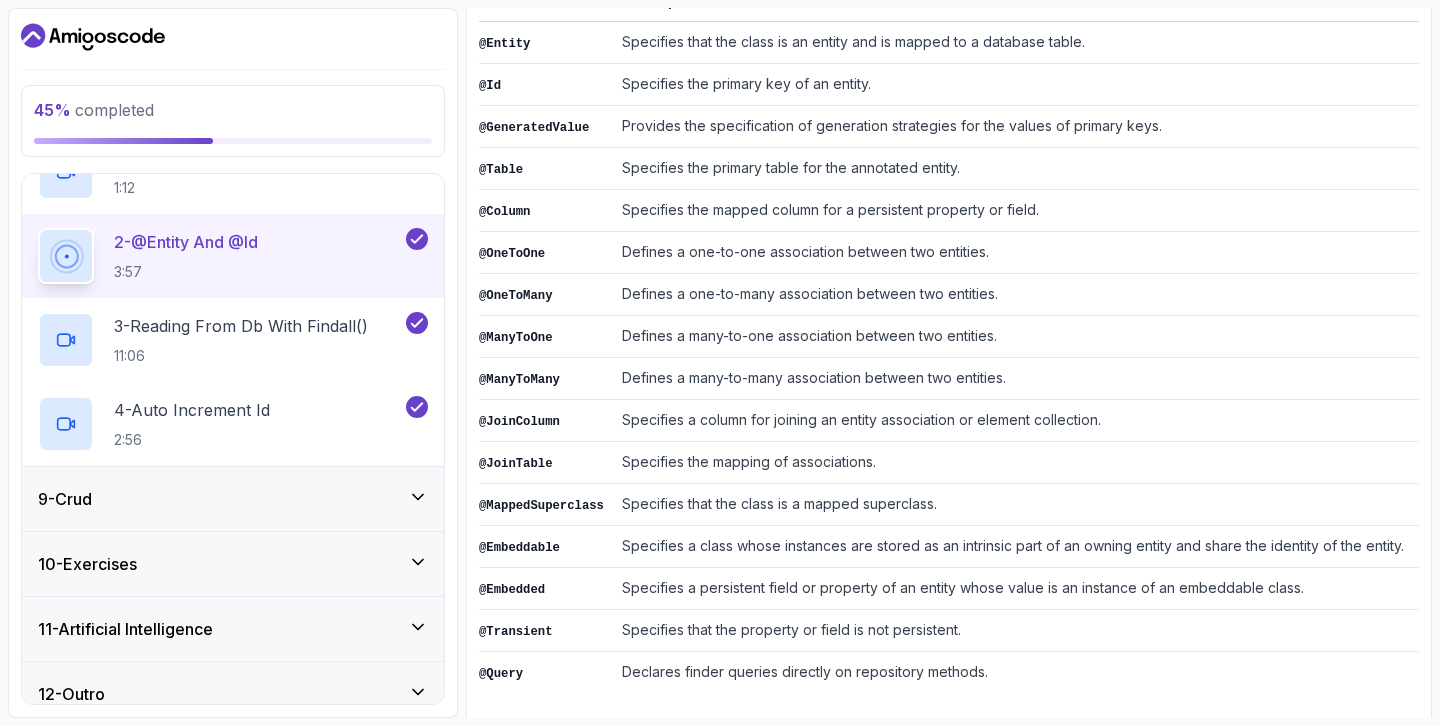 click on "2  -  @Entity And @Id 3:57" at bounding box center (220, 256) 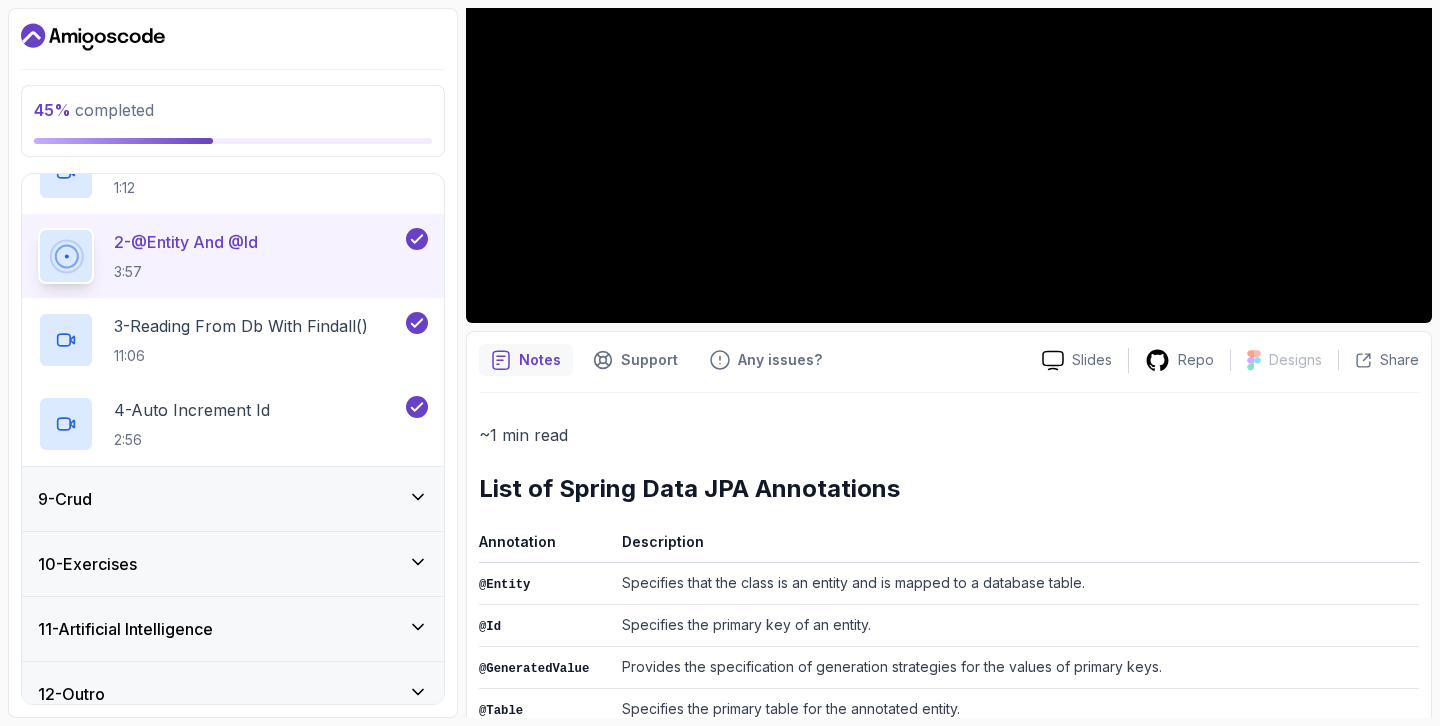 scroll, scrollTop: 401, scrollLeft: 0, axis: vertical 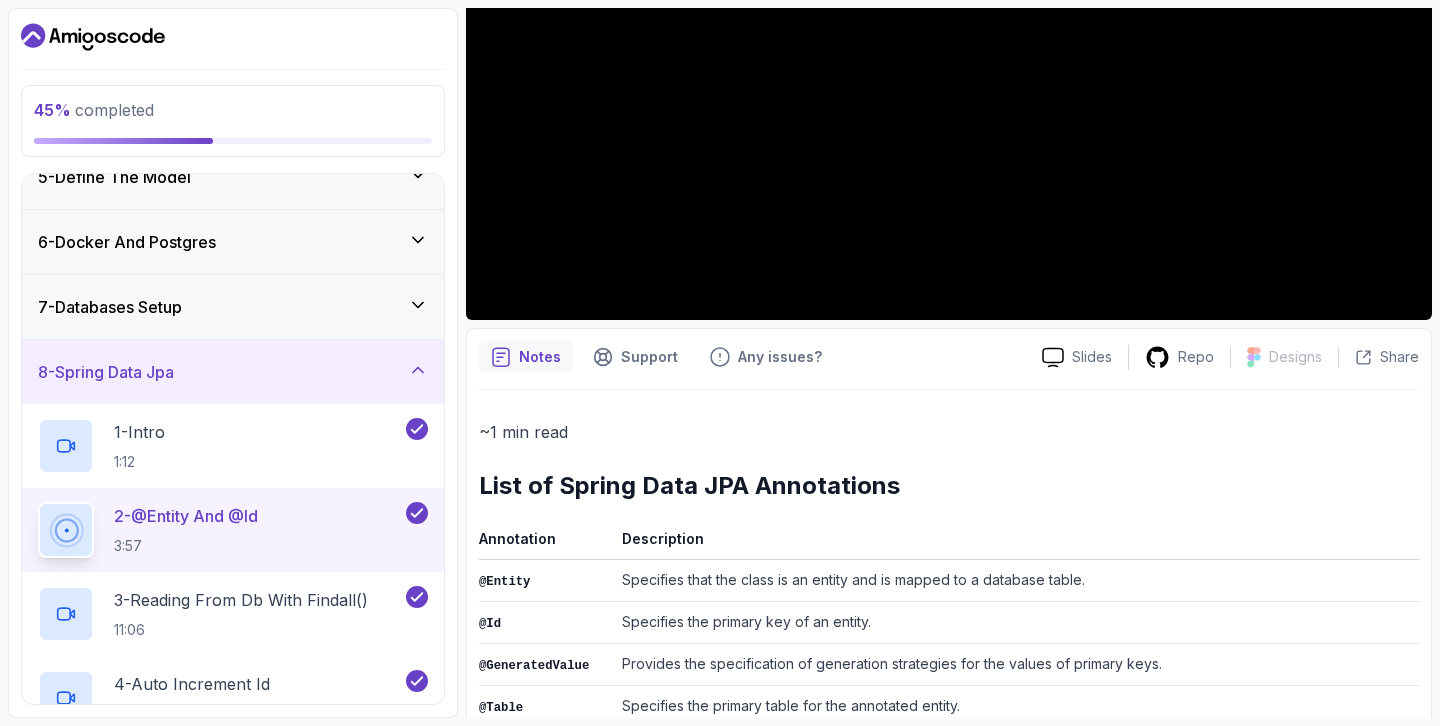 click on "7  -  Databases Setup" at bounding box center (233, 307) 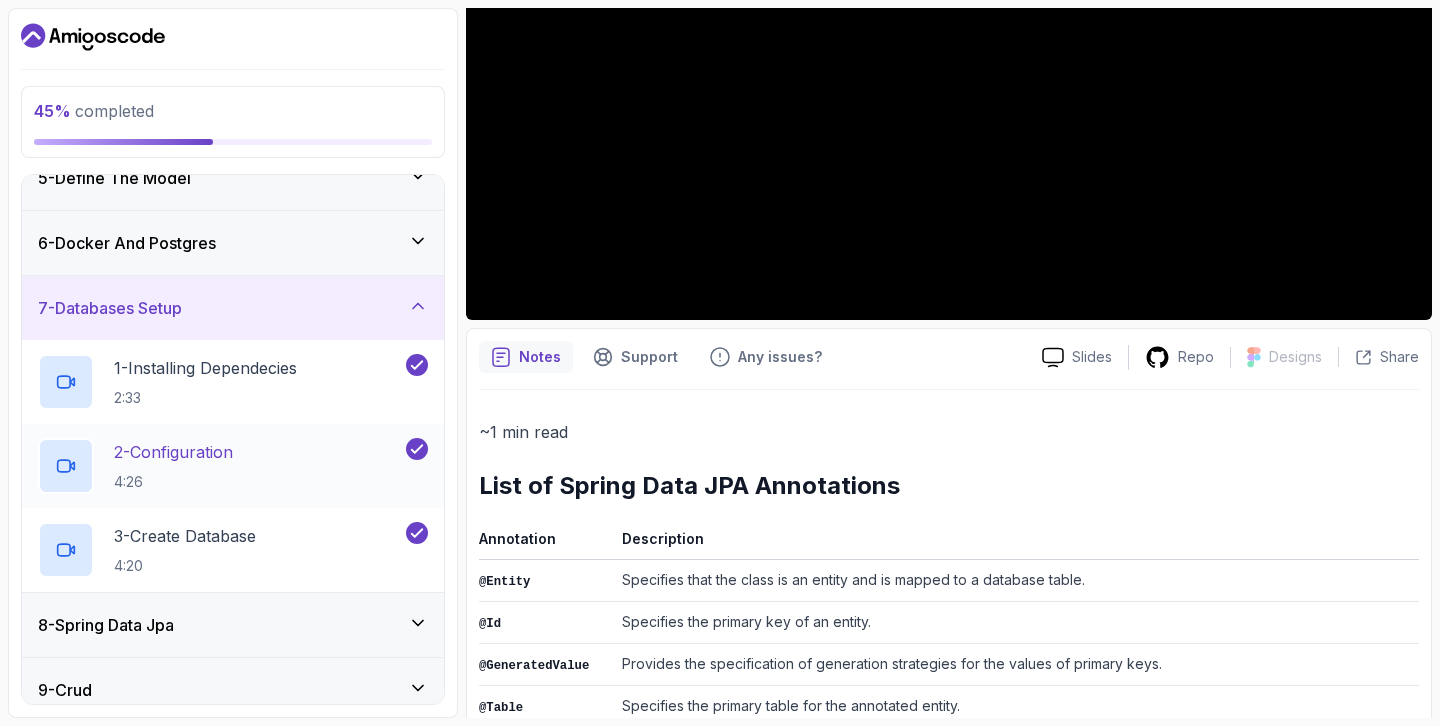 click on "2  -  Configuration 4:26" at bounding box center [220, 466] 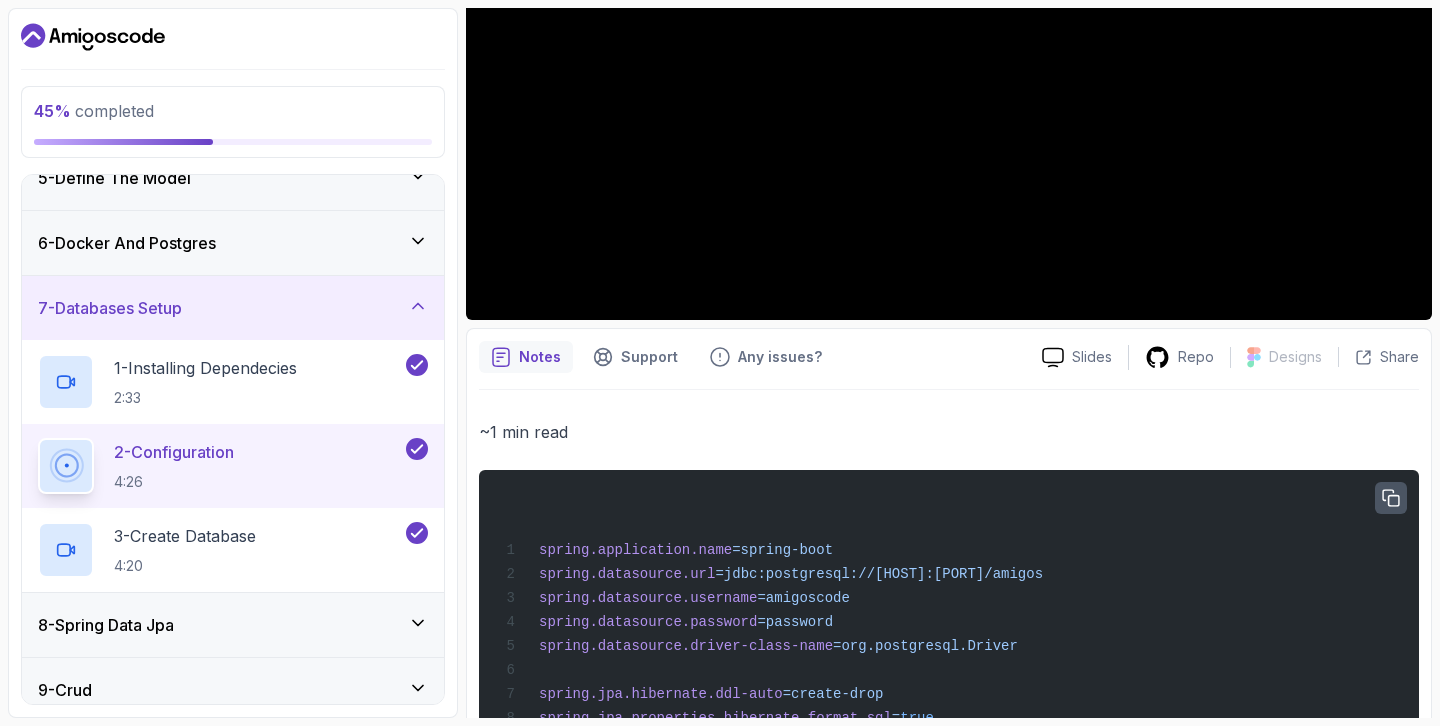 click 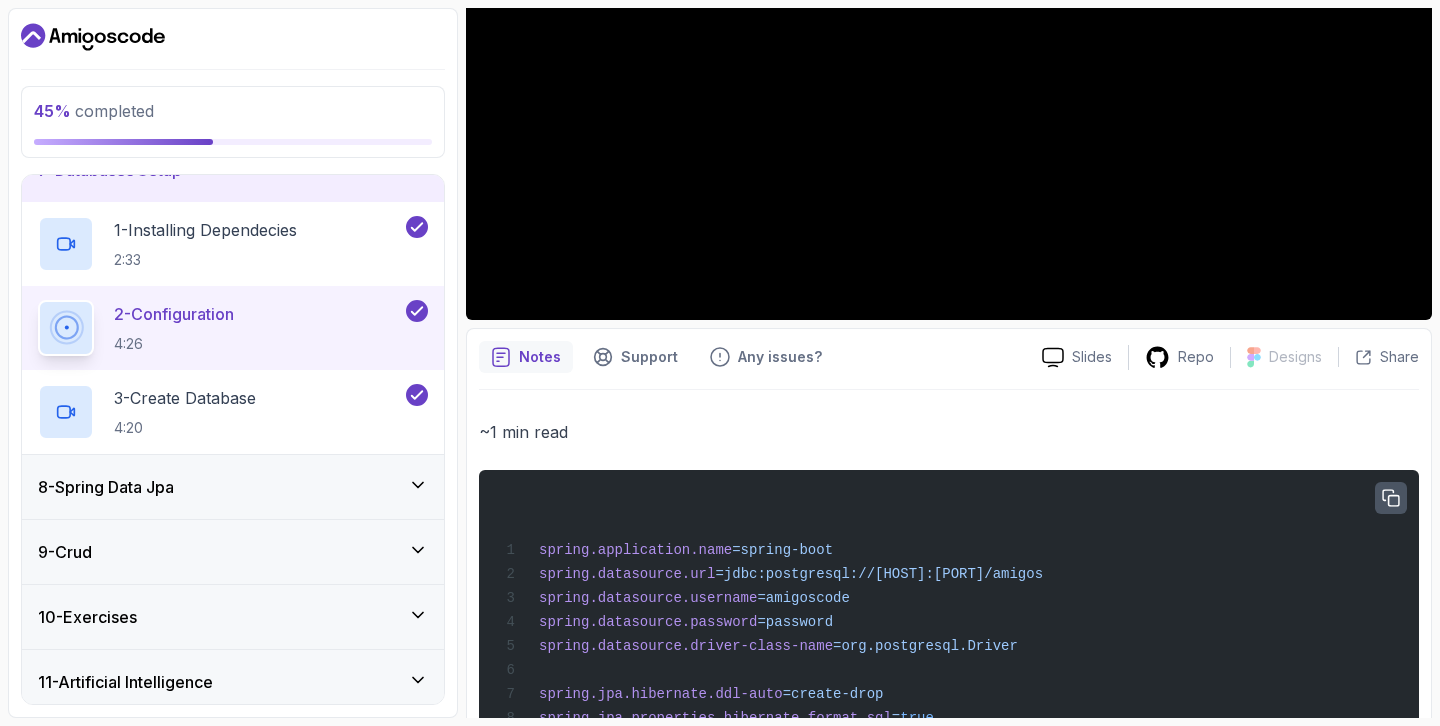 scroll, scrollTop: 501, scrollLeft: 0, axis: vertical 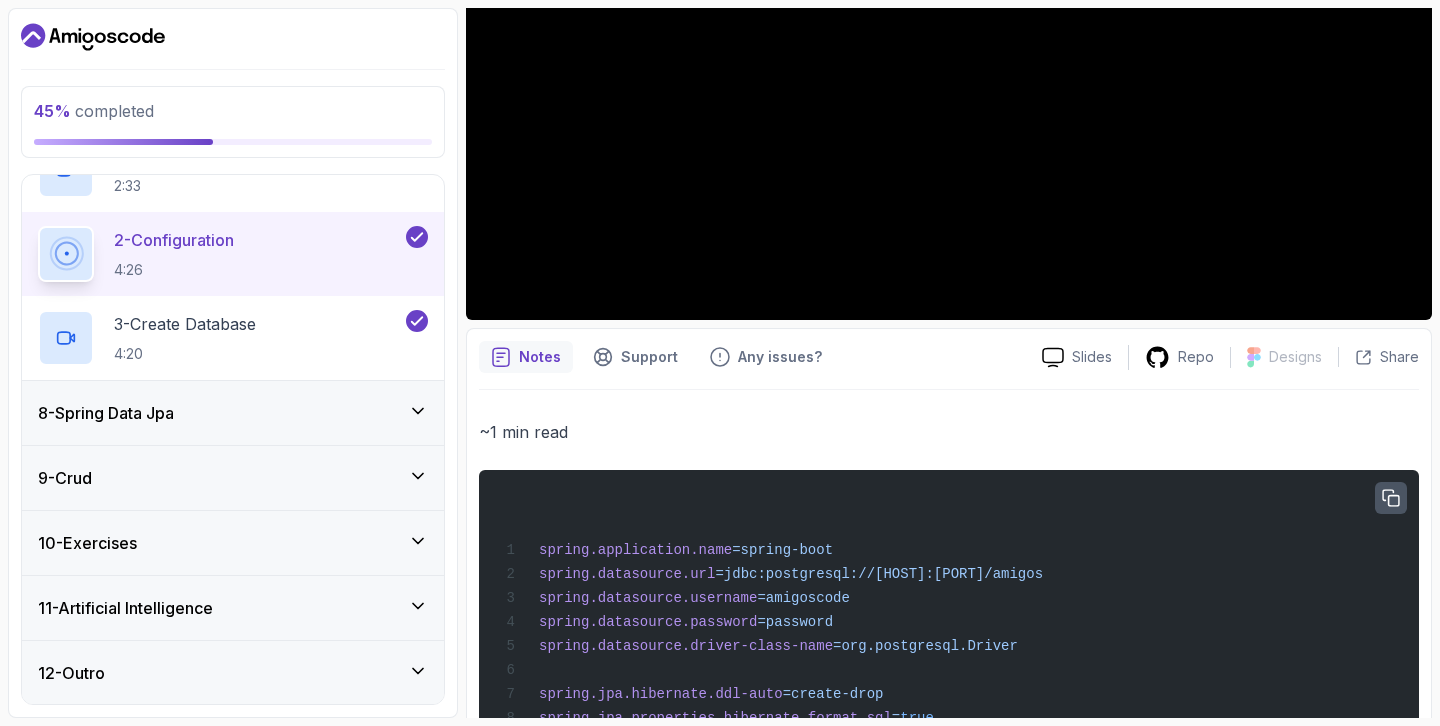 click on "9  -  Crud" at bounding box center [233, 478] 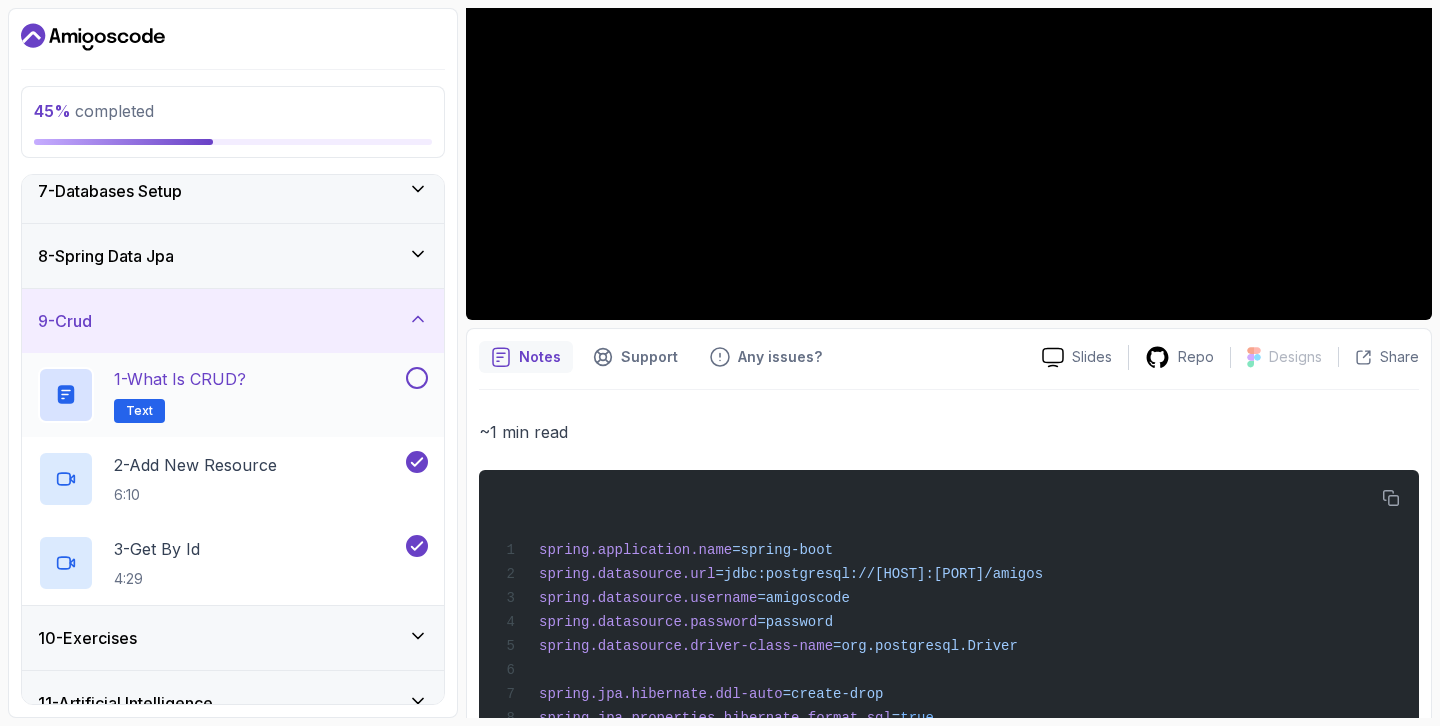scroll, scrollTop: 408, scrollLeft: 0, axis: vertical 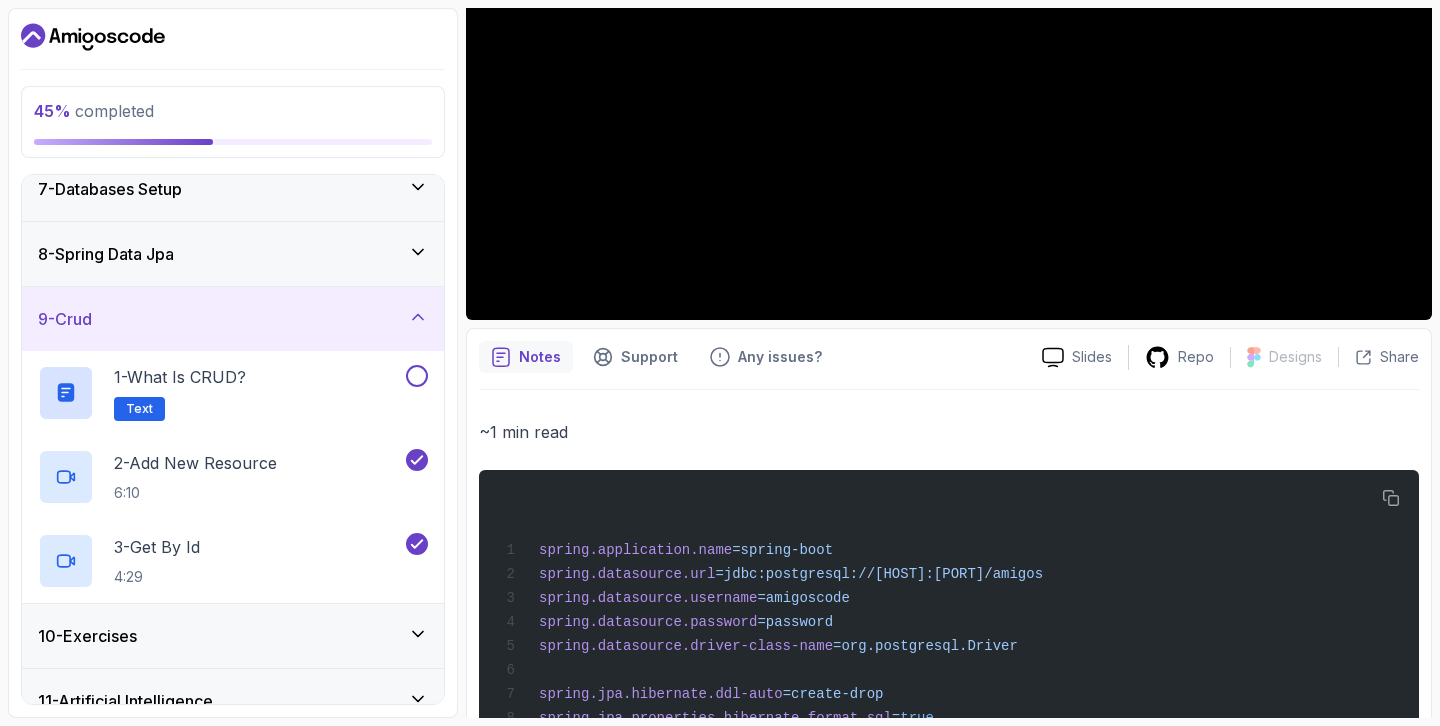 click on "8  -  Spring Data Jpa" at bounding box center [233, 254] 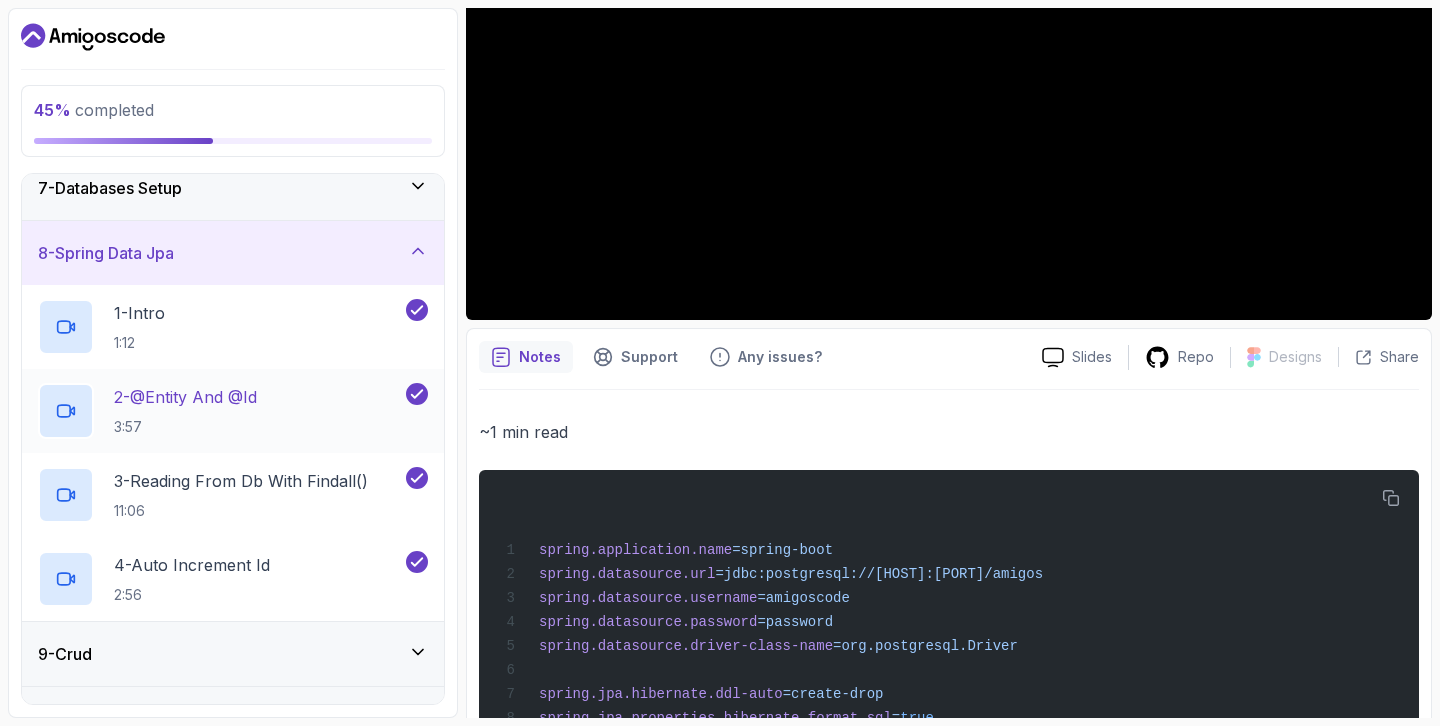 click on "2  -  @Entity And @Id 3:57" at bounding box center [220, 411] 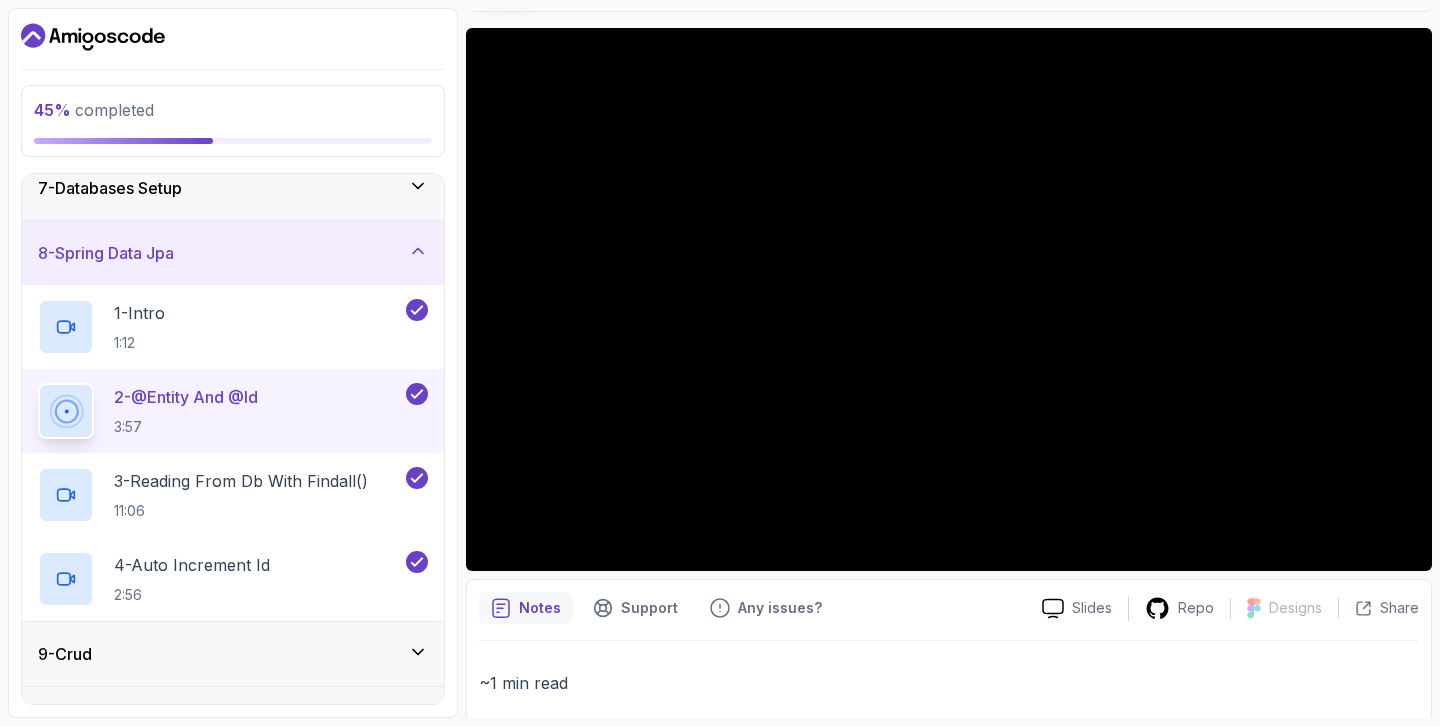 scroll, scrollTop: 146, scrollLeft: 0, axis: vertical 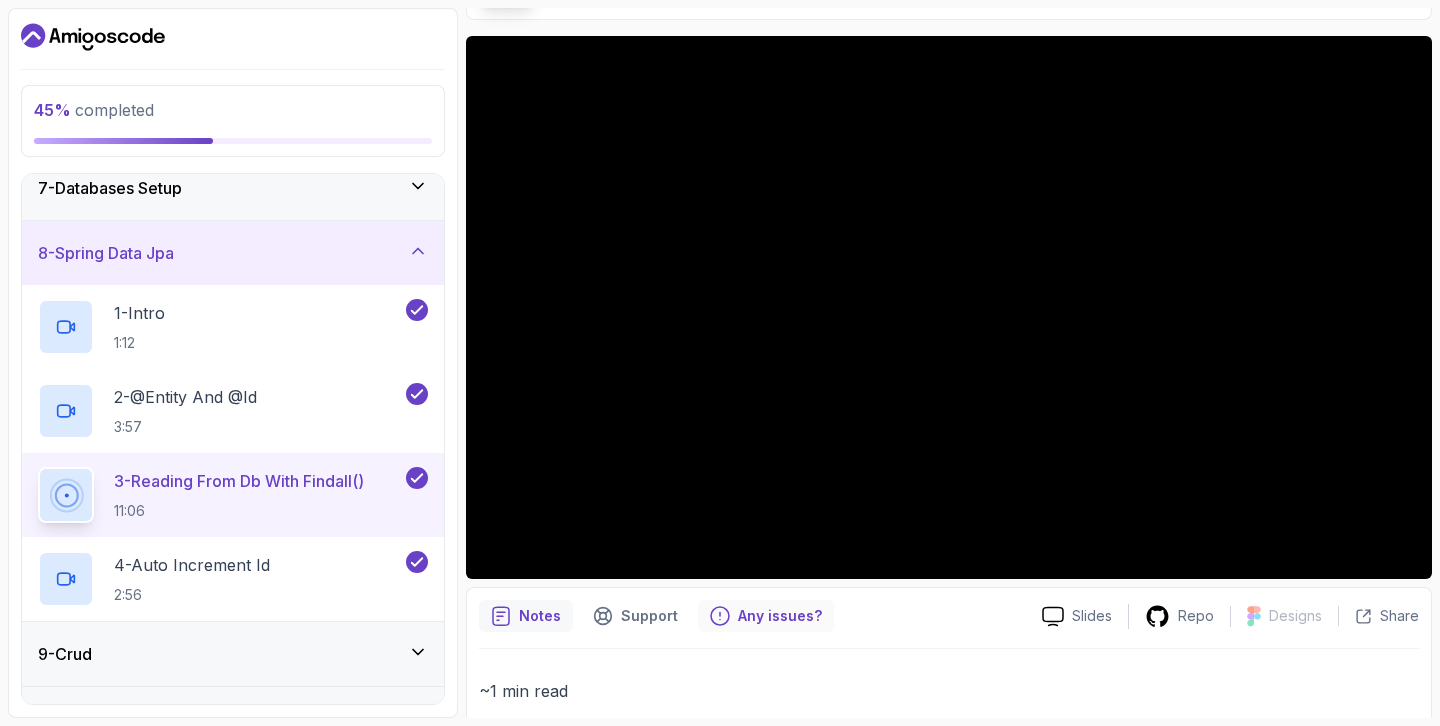 click on "Any issues?" at bounding box center (766, 616) 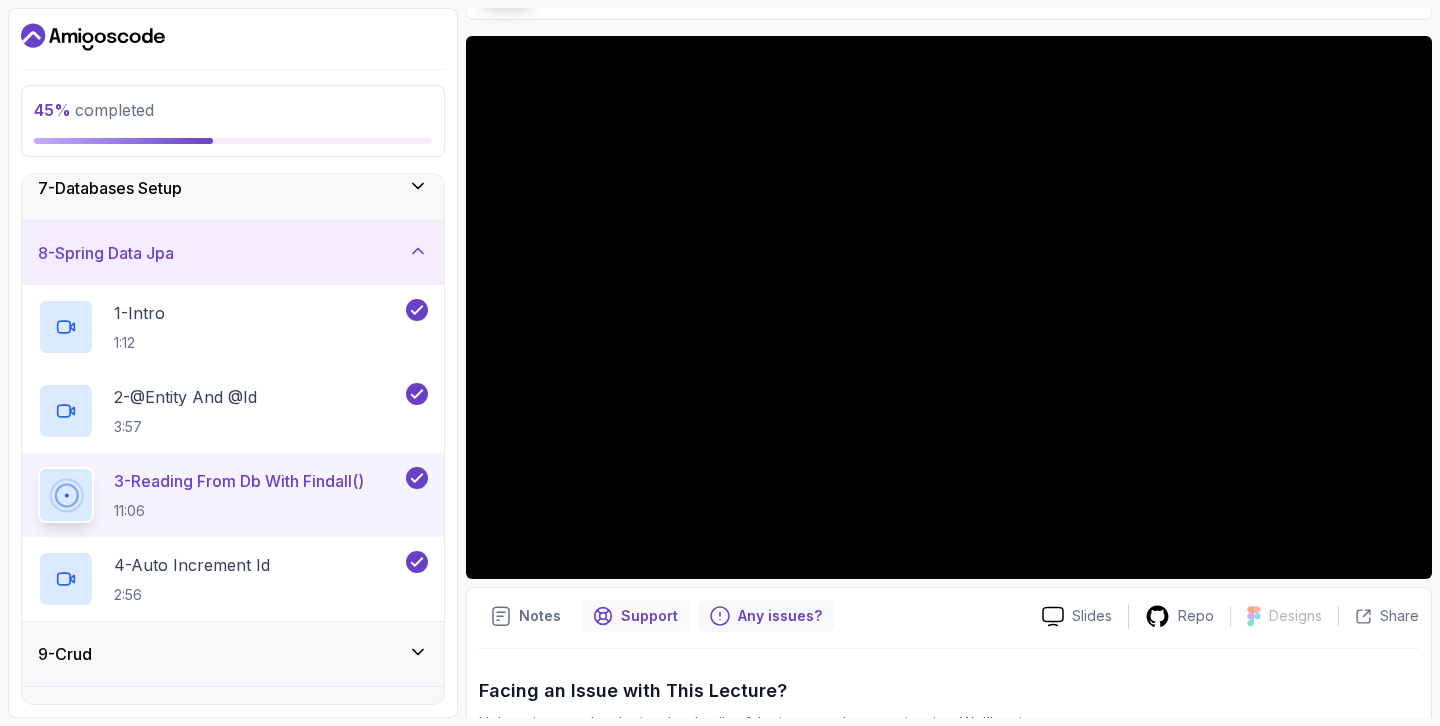 click 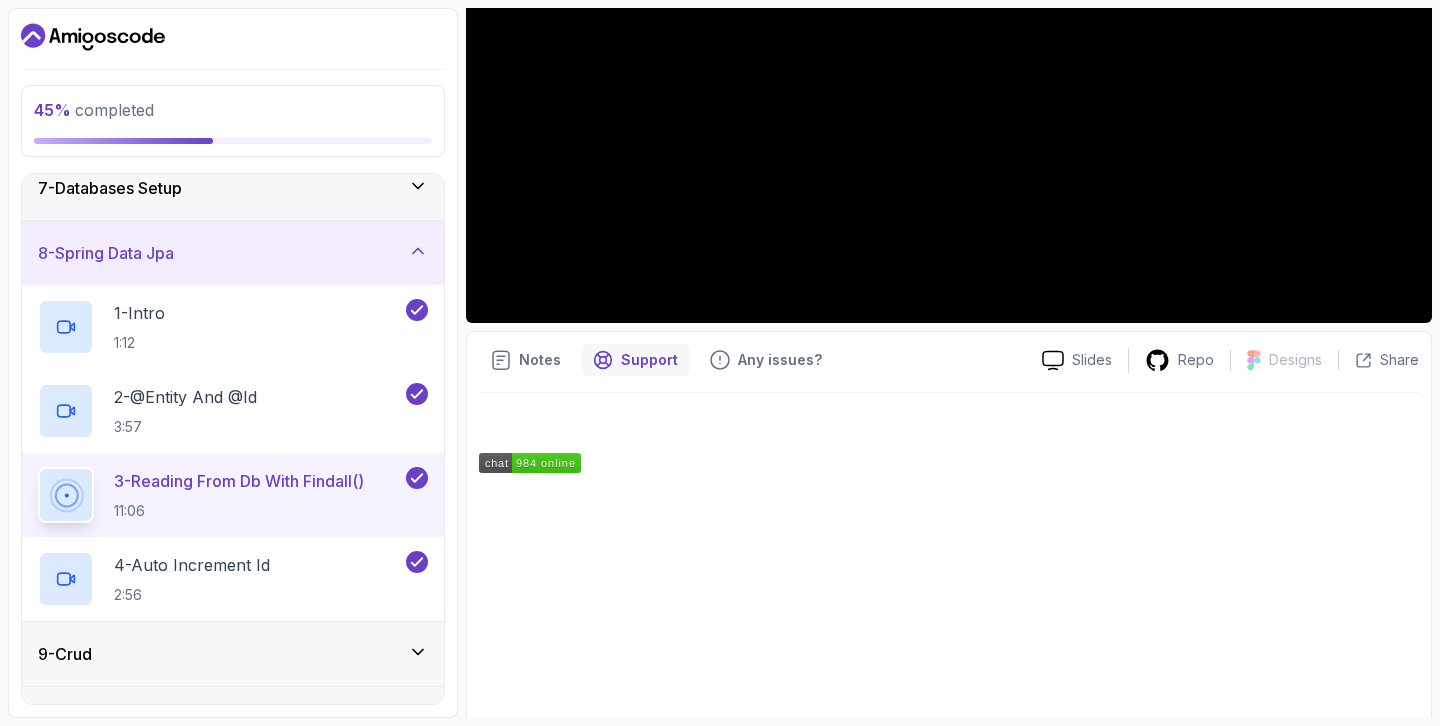 scroll, scrollTop: 526, scrollLeft: 0, axis: vertical 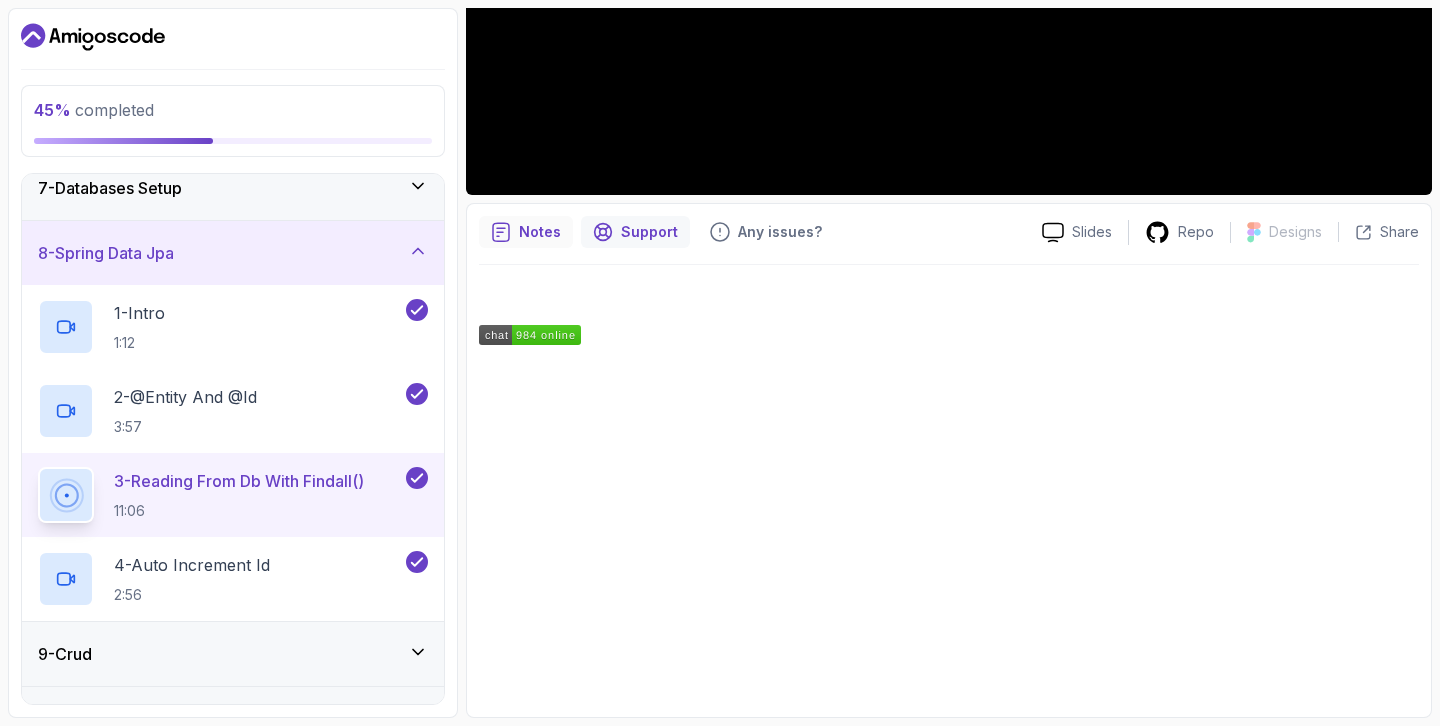 click on "Notes" at bounding box center (540, 232) 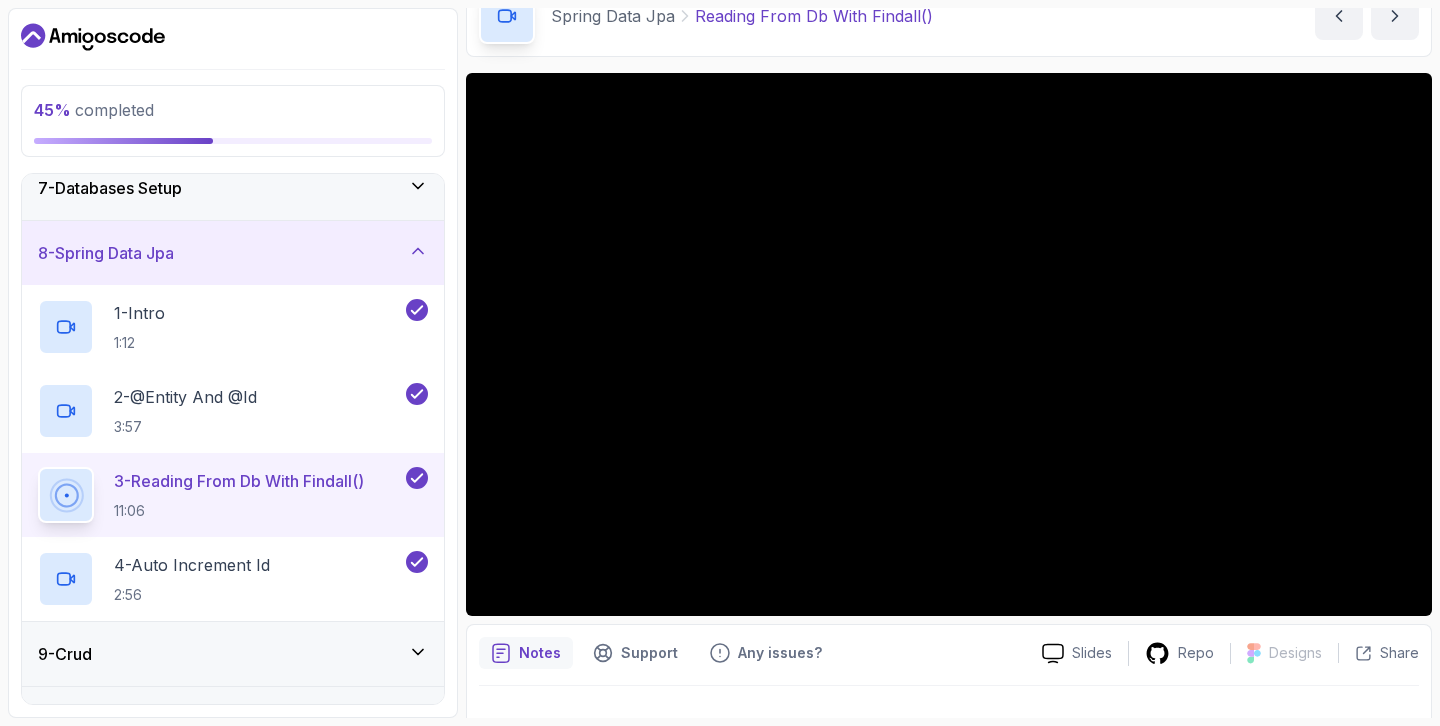 scroll, scrollTop: 0, scrollLeft: 0, axis: both 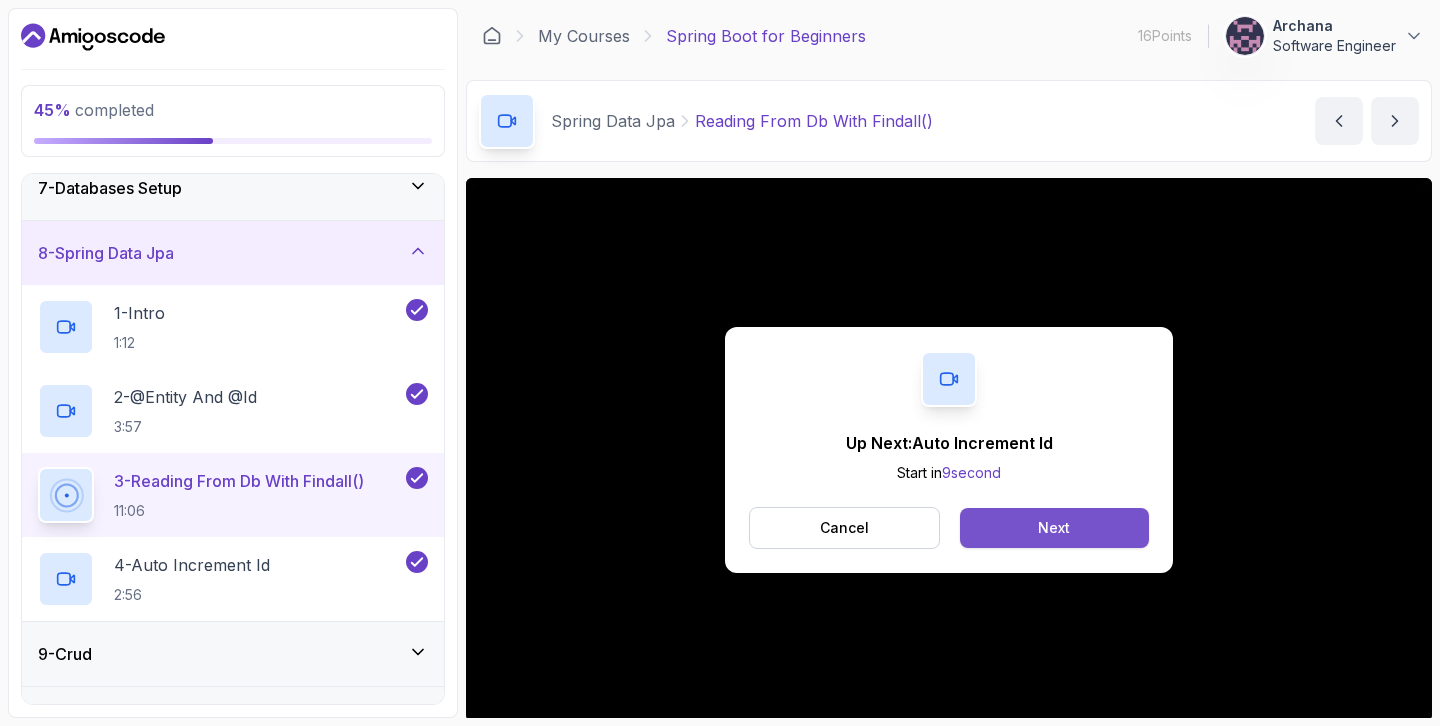 click on "Next" at bounding box center (1054, 528) 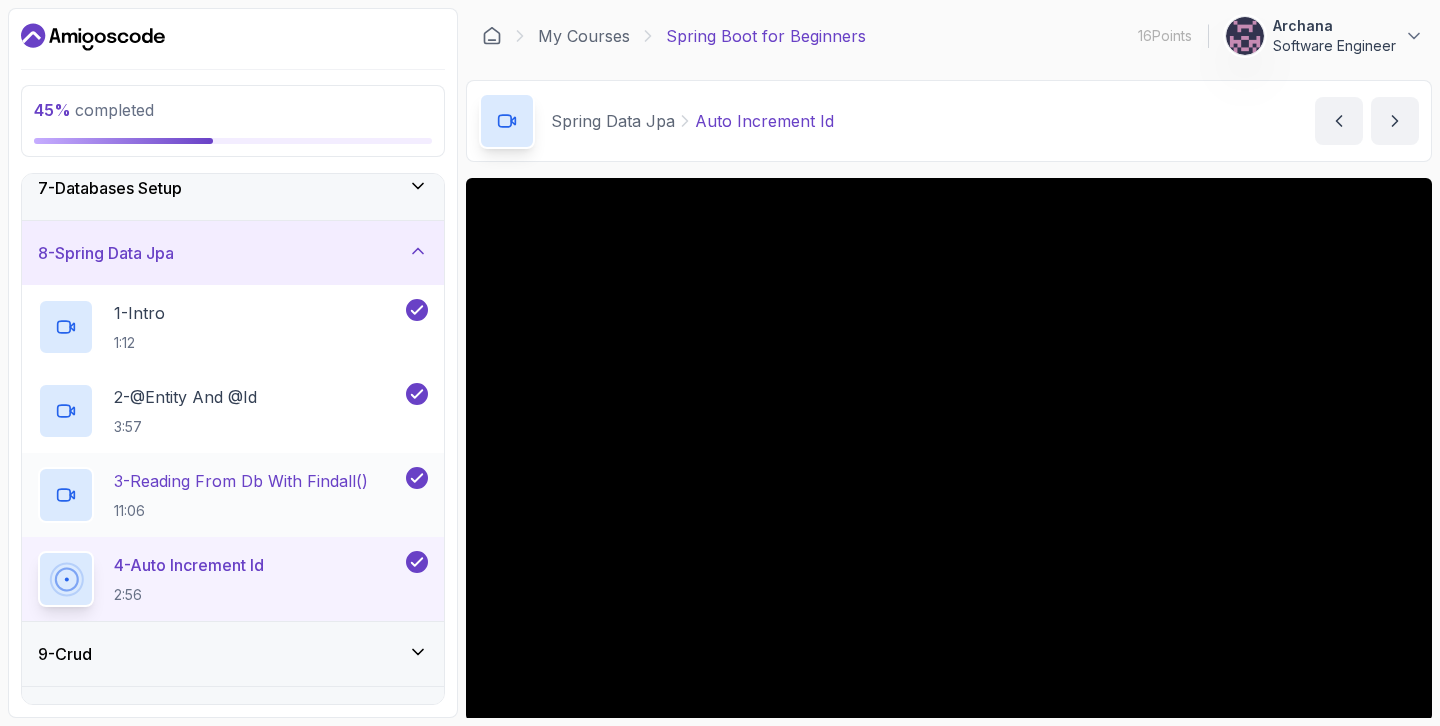 click on "3  -  Reading From Db With Findall()" at bounding box center (241, 481) 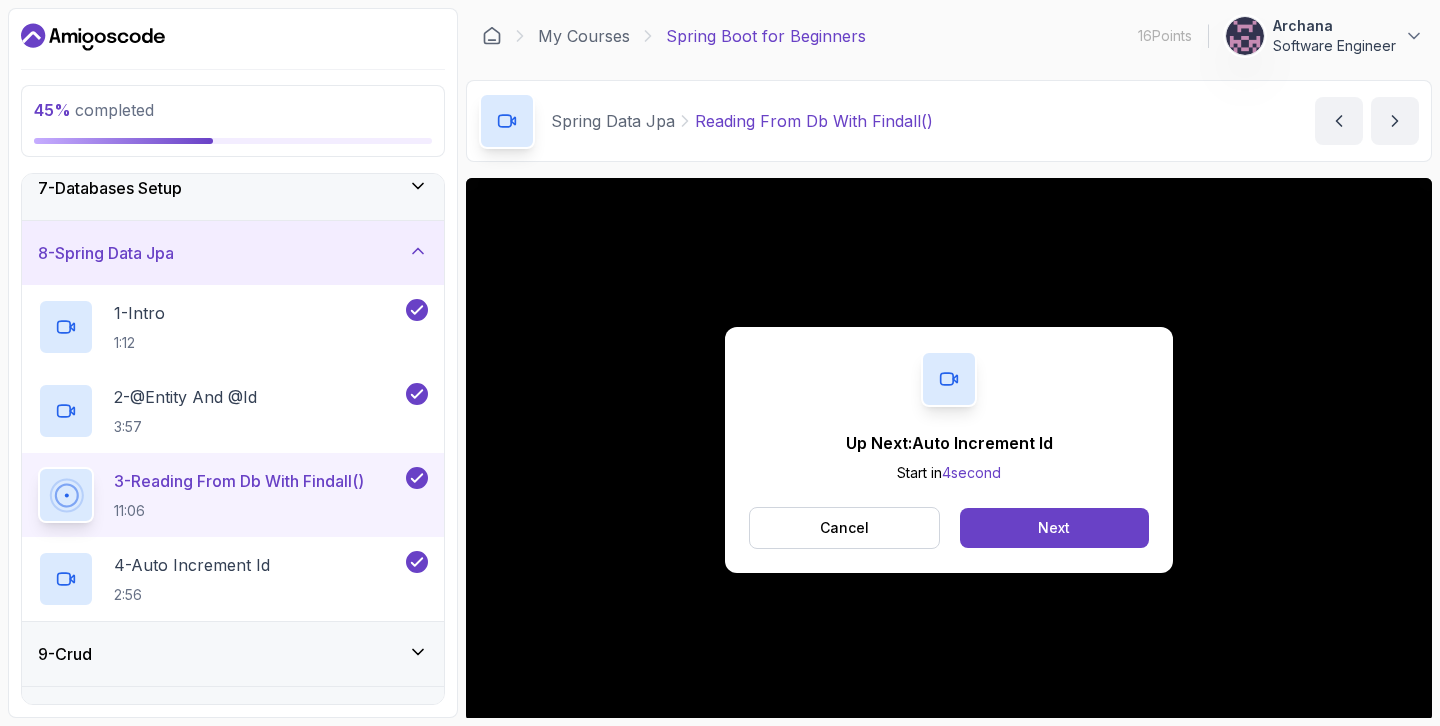 click on "11:06" at bounding box center (239, 511) 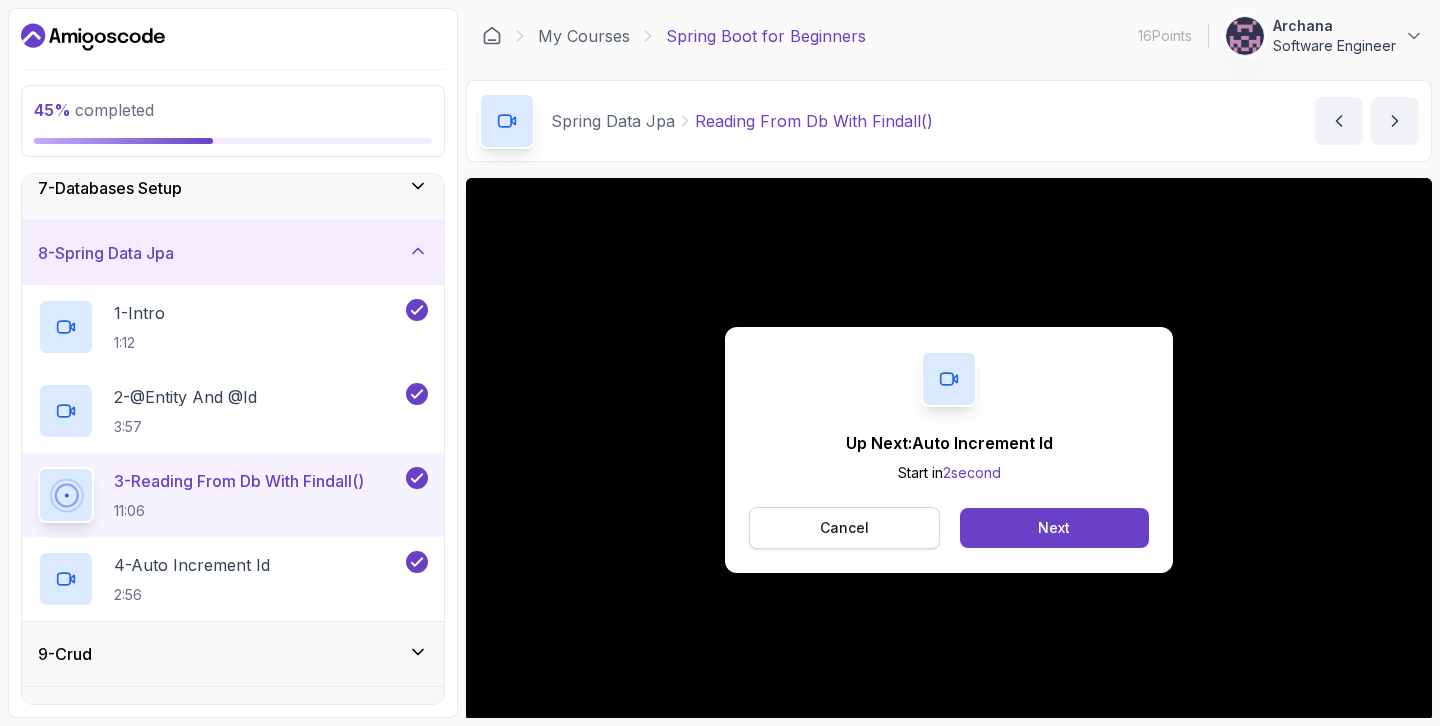 click on "Cancel" at bounding box center [844, 528] 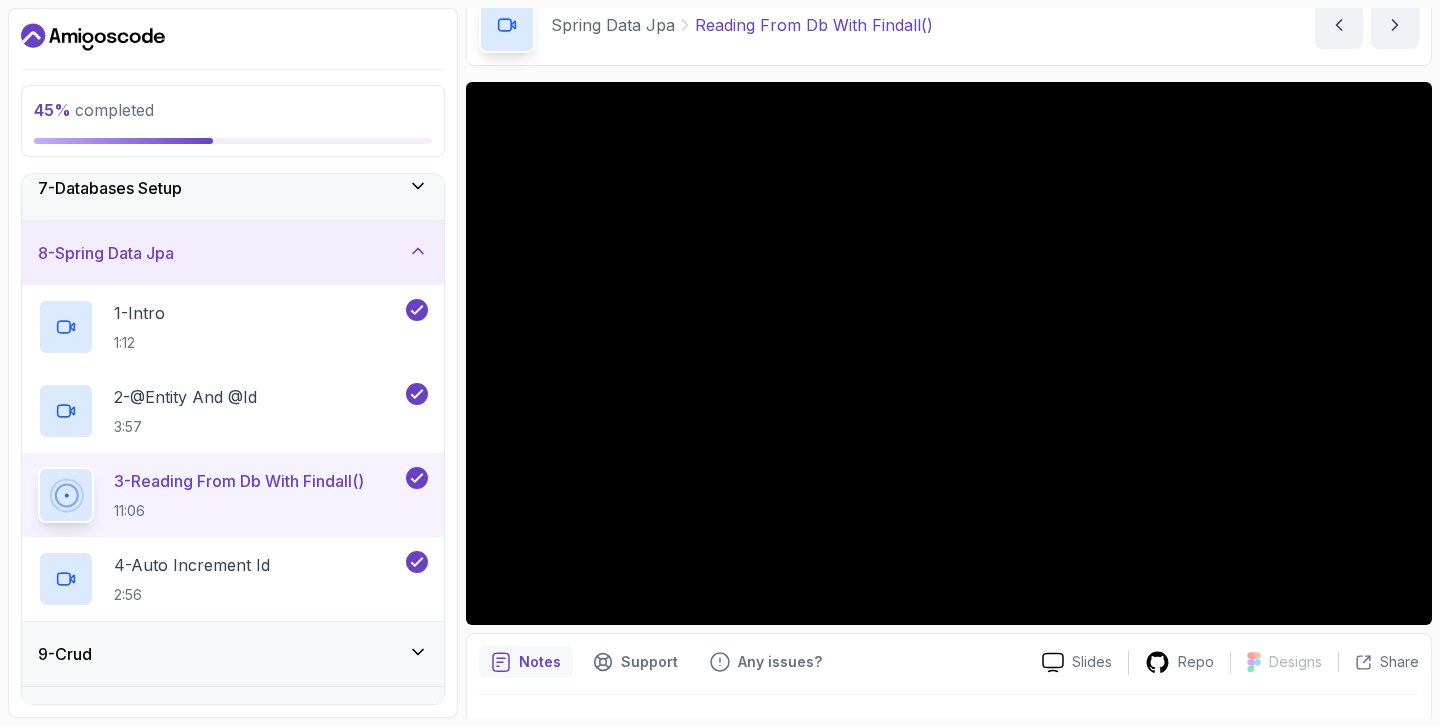 scroll, scrollTop: 99, scrollLeft: 0, axis: vertical 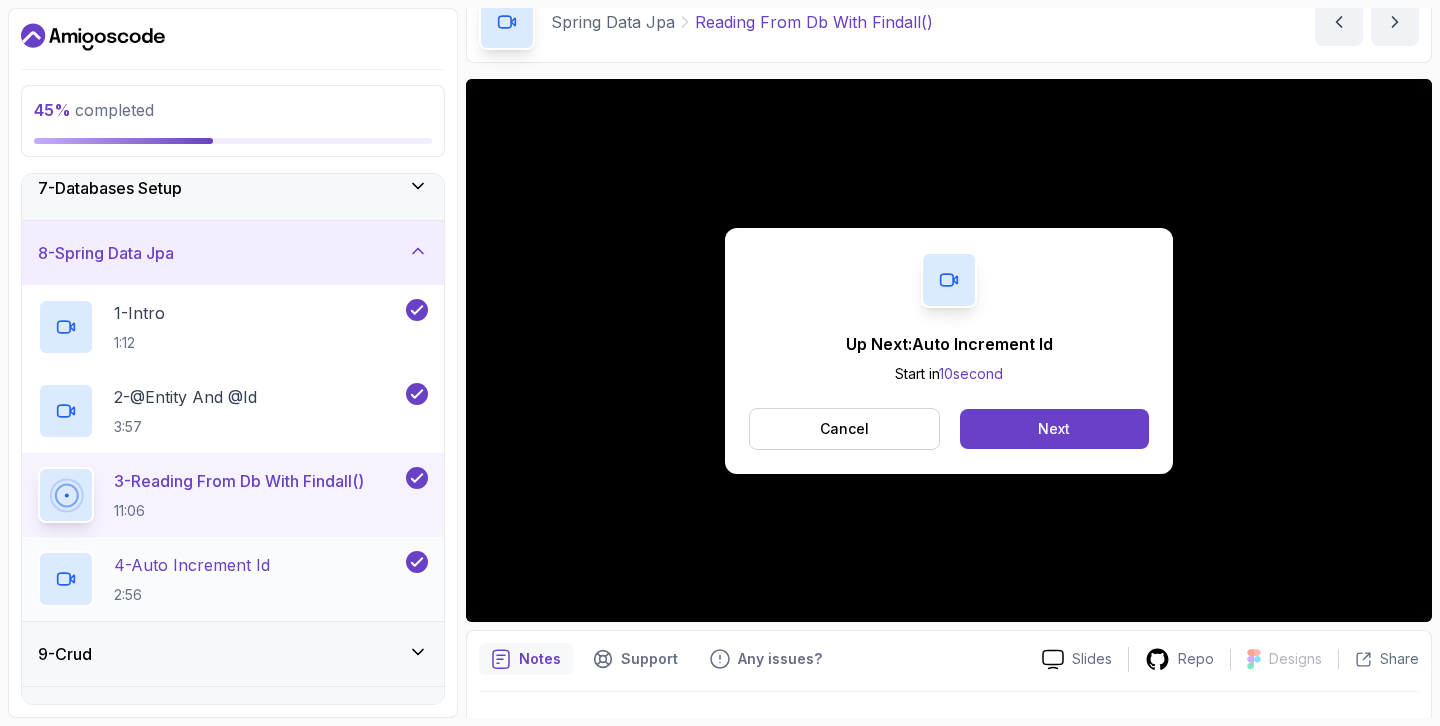 click on "4  -  Auto Increment Id" at bounding box center (192, 565) 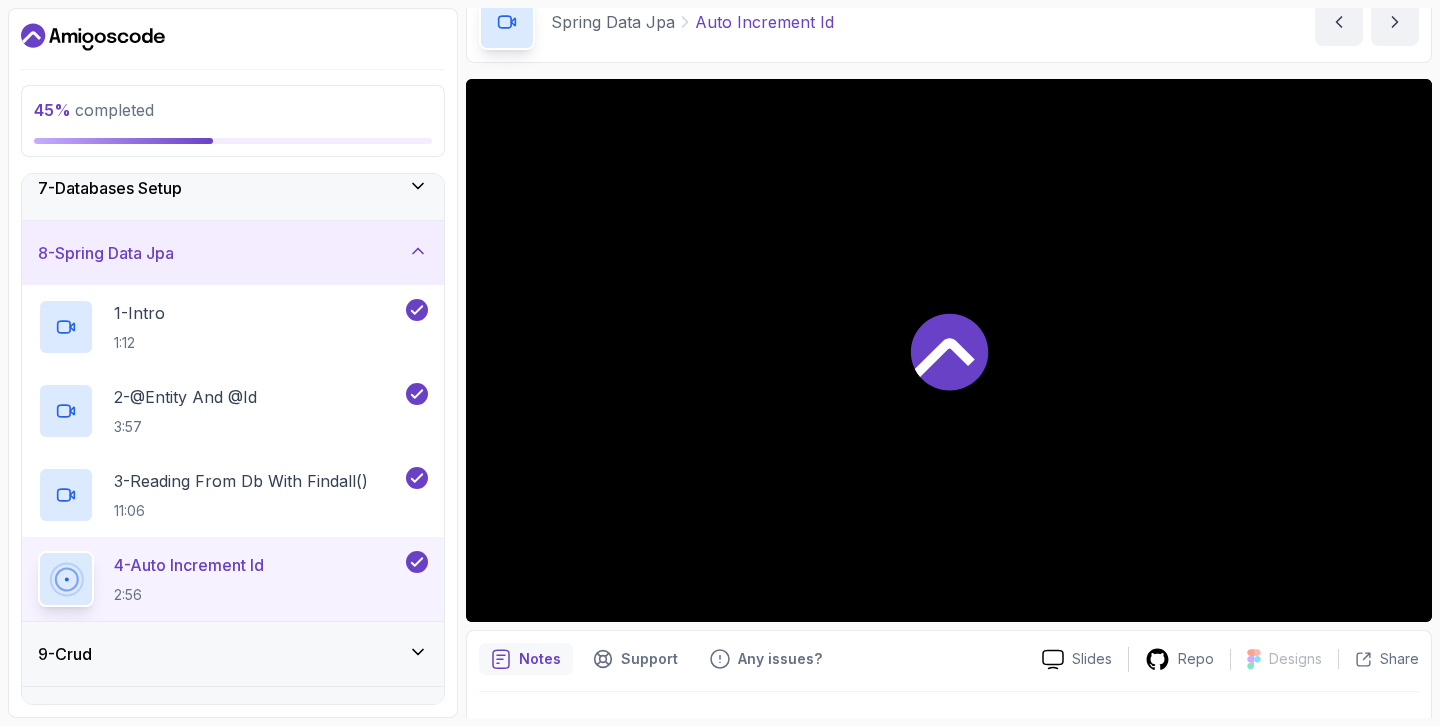 click at bounding box center [949, 350] 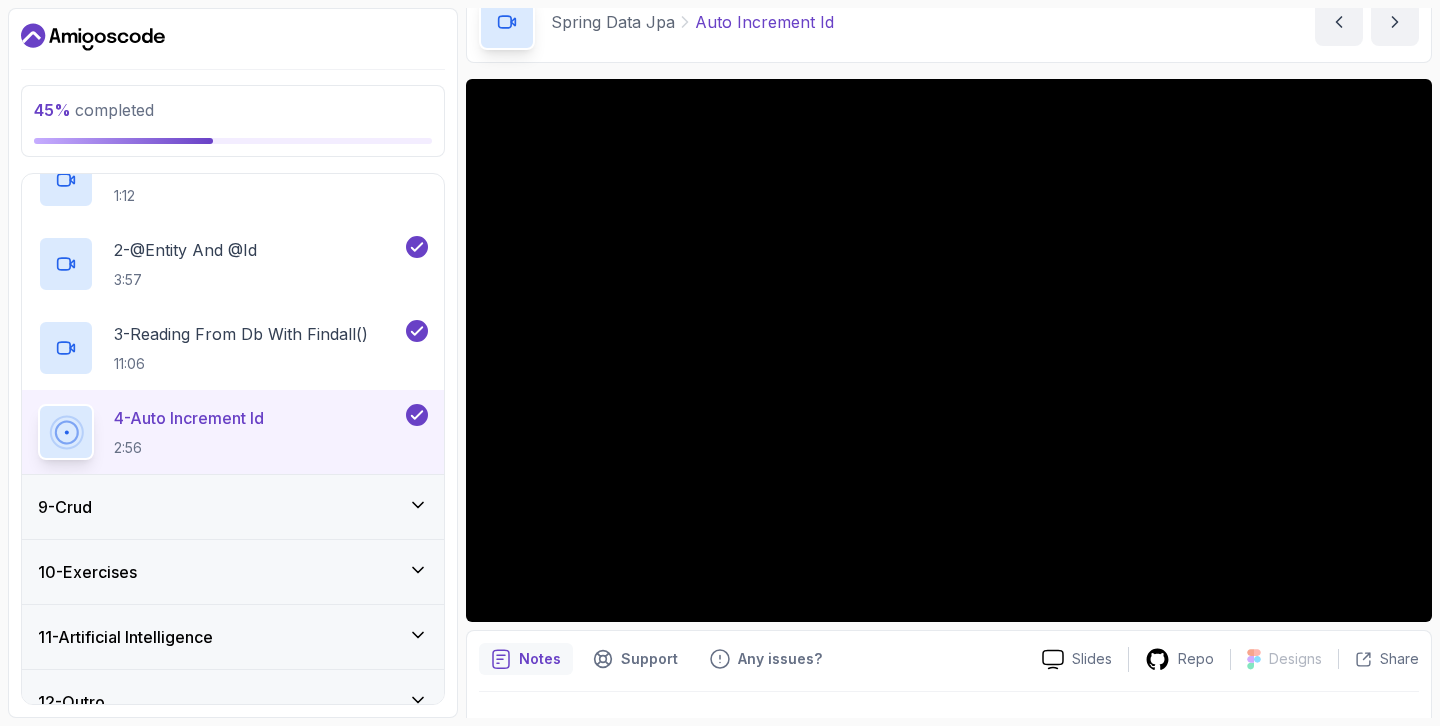 click on "9  -  Crud" at bounding box center [233, 507] 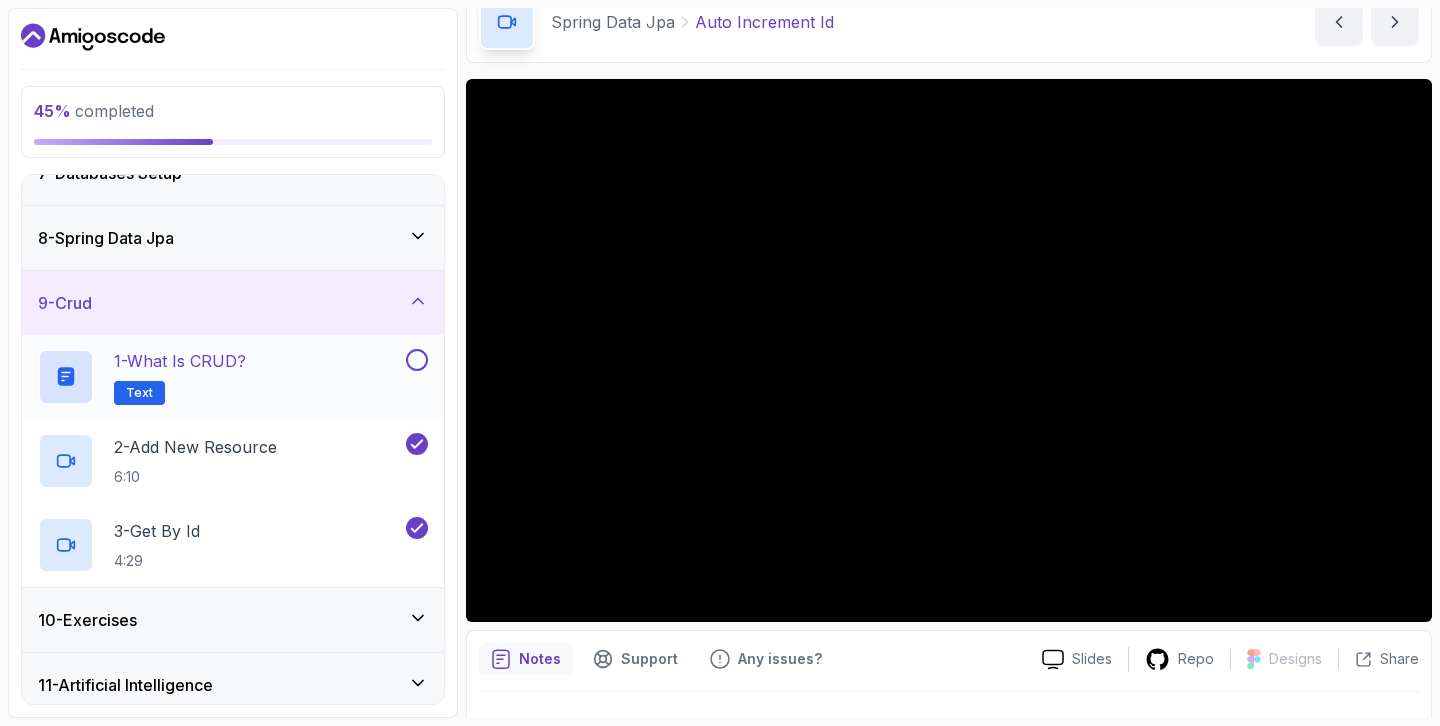 scroll, scrollTop: 426, scrollLeft: 0, axis: vertical 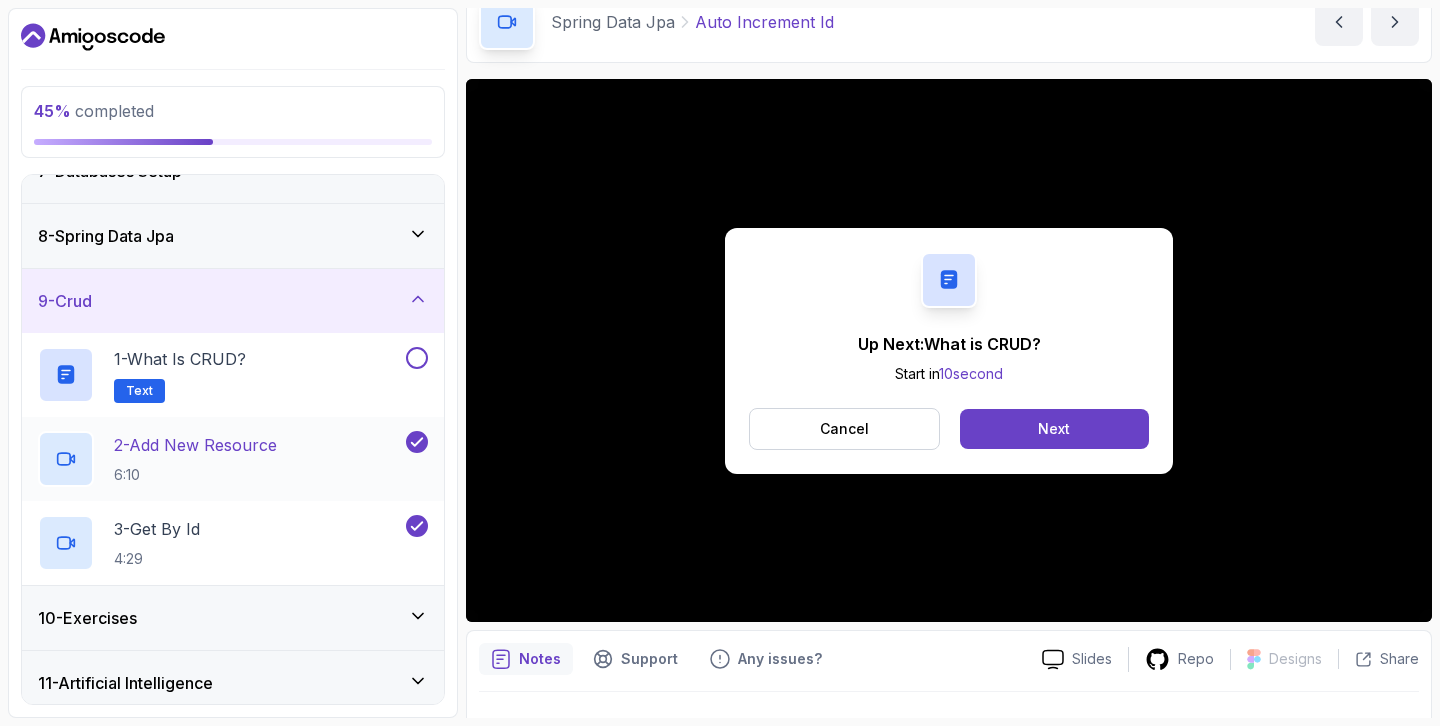 click on "2  -  Add New Resource 6:10" at bounding box center [220, 459] 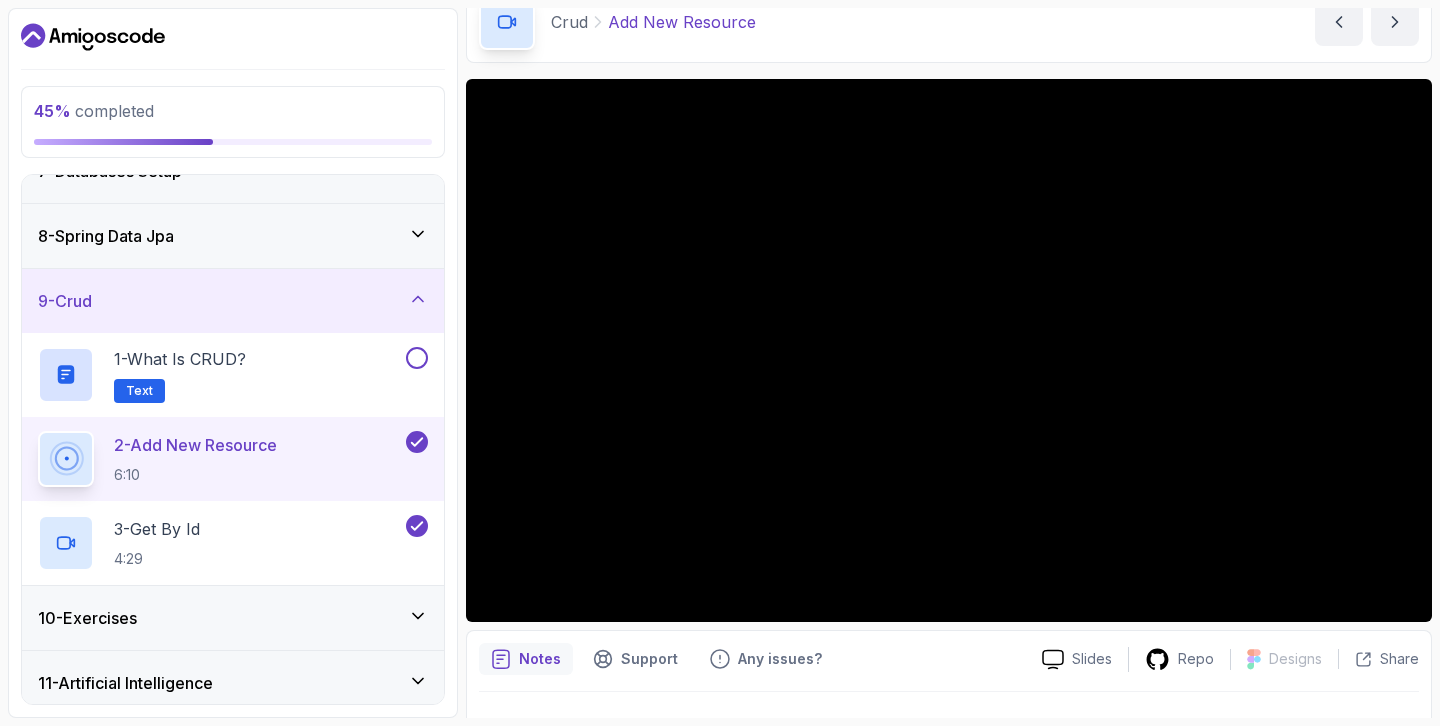 type 